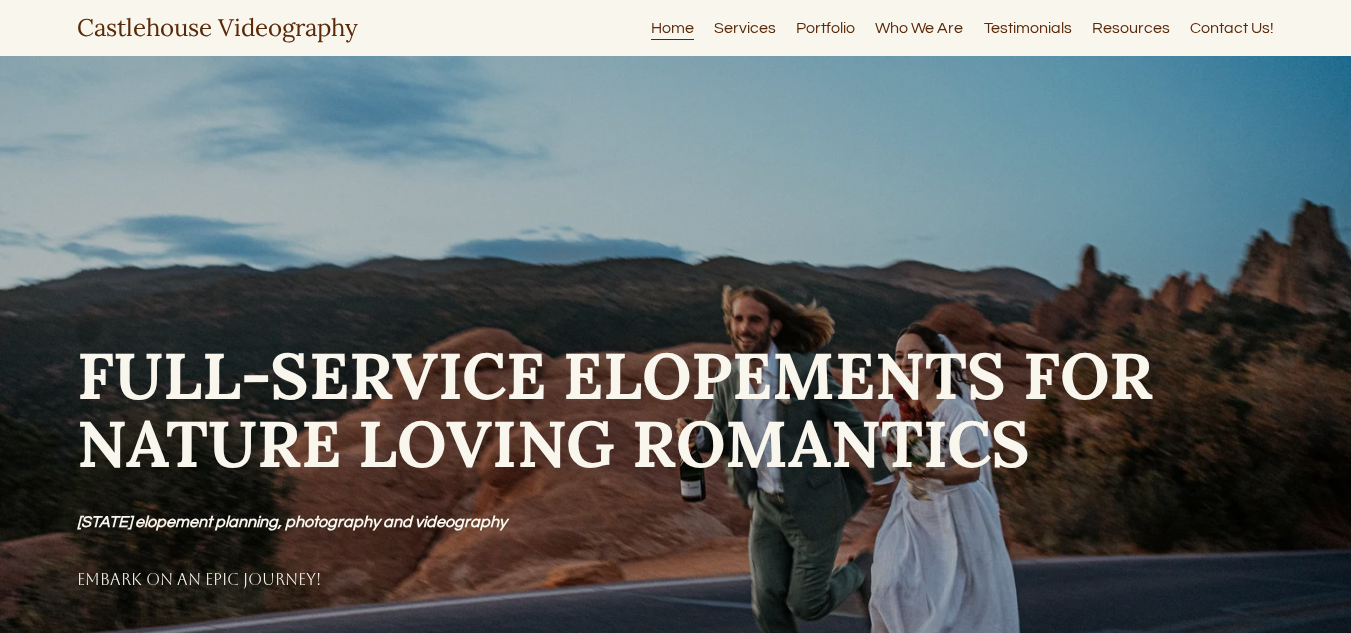 scroll, scrollTop: 0, scrollLeft: 0, axis: both 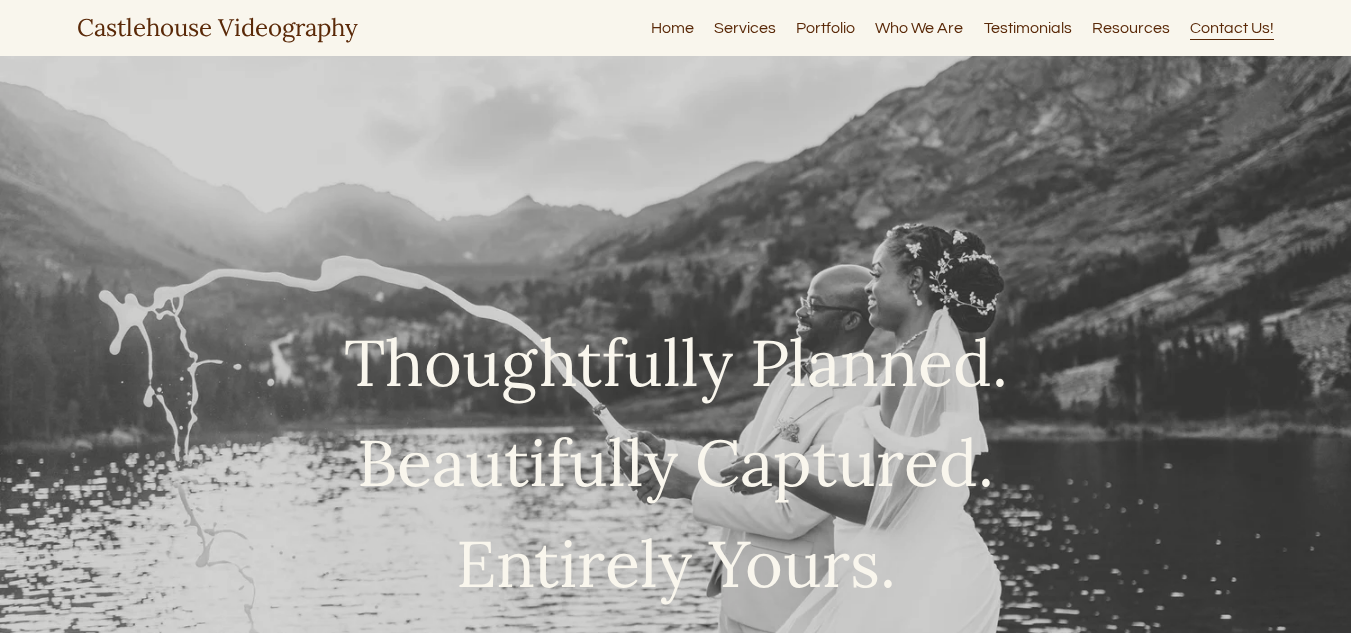 click on "Resources" at bounding box center [1131, 27] 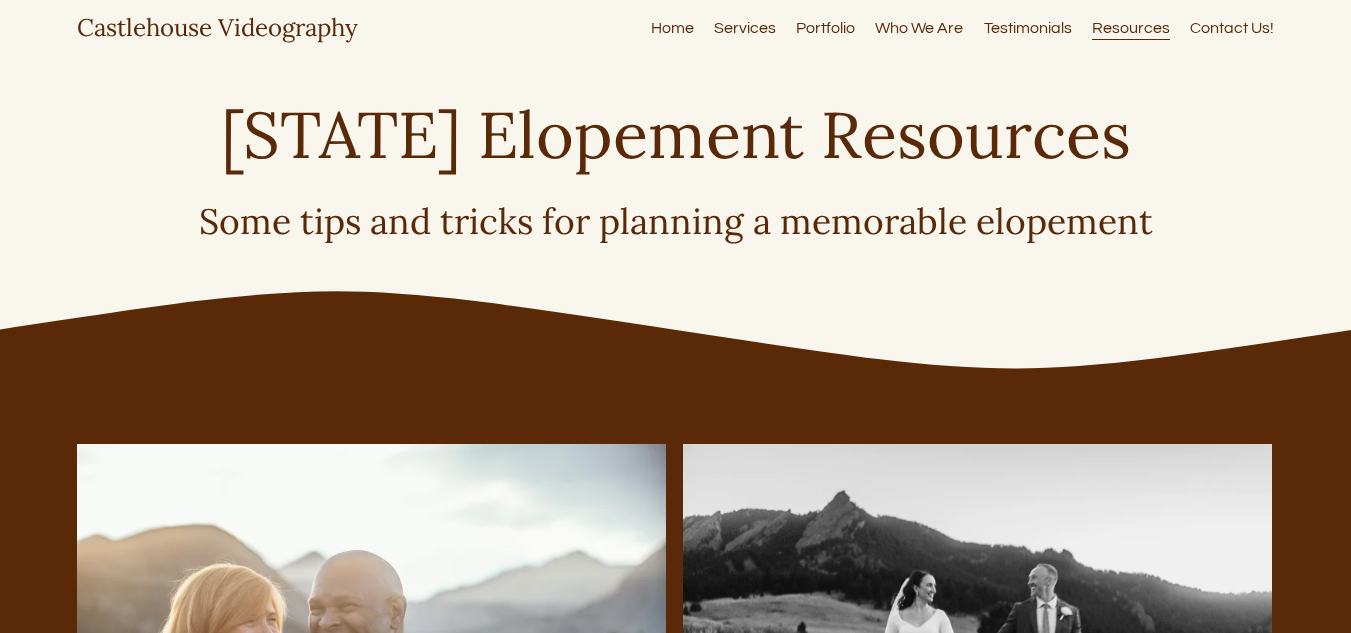 scroll, scrollTop: 0, scrollLeft: 0, axis: both 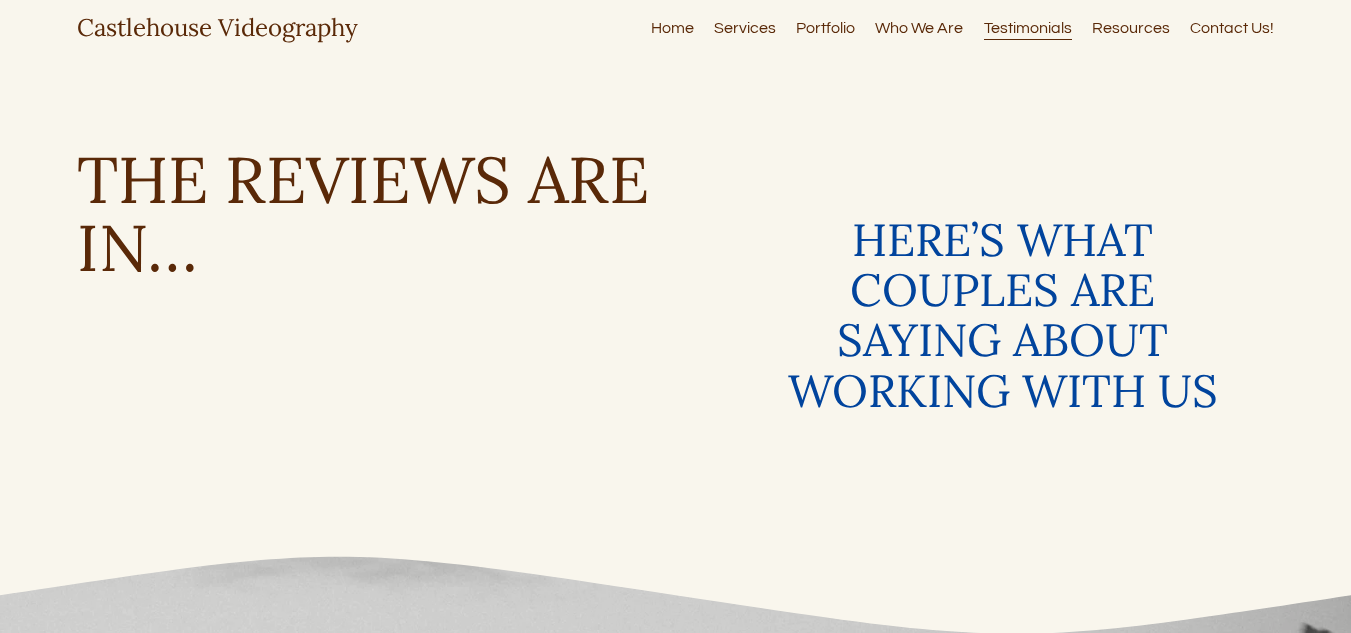 click on "Who We Are" at bounding box center (919, 27) 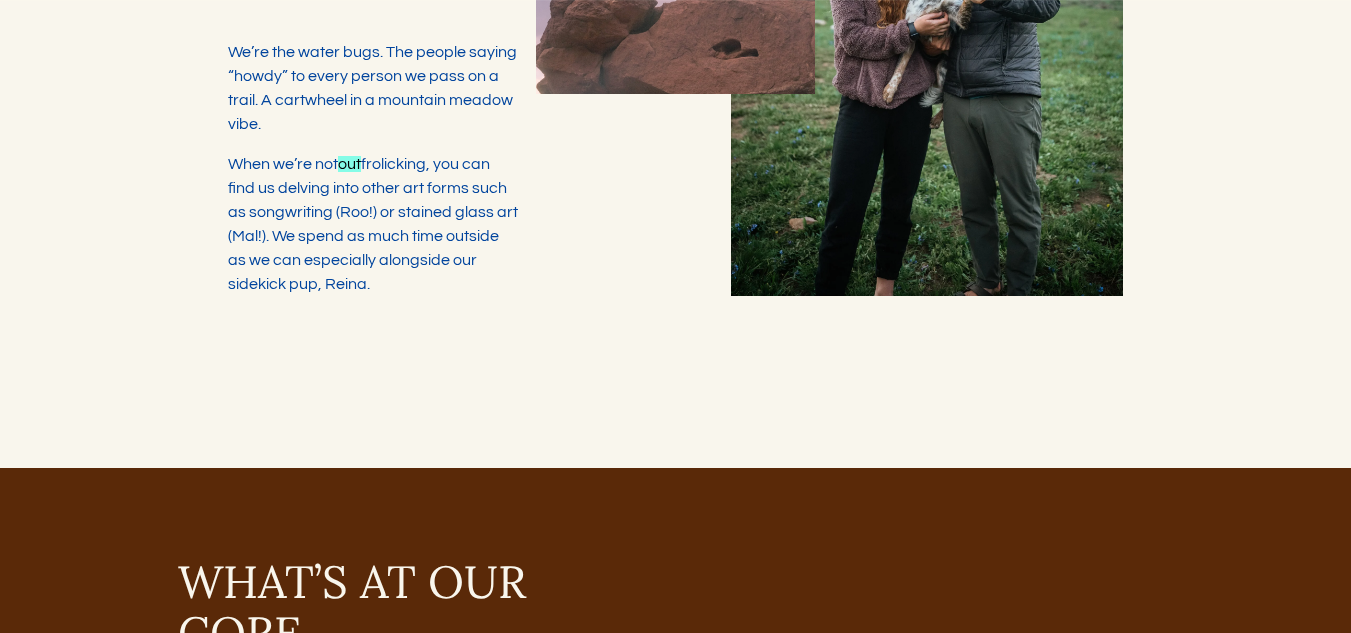 scroll, scrollTop: 1109, scrollLeft: 0, axis: vertical 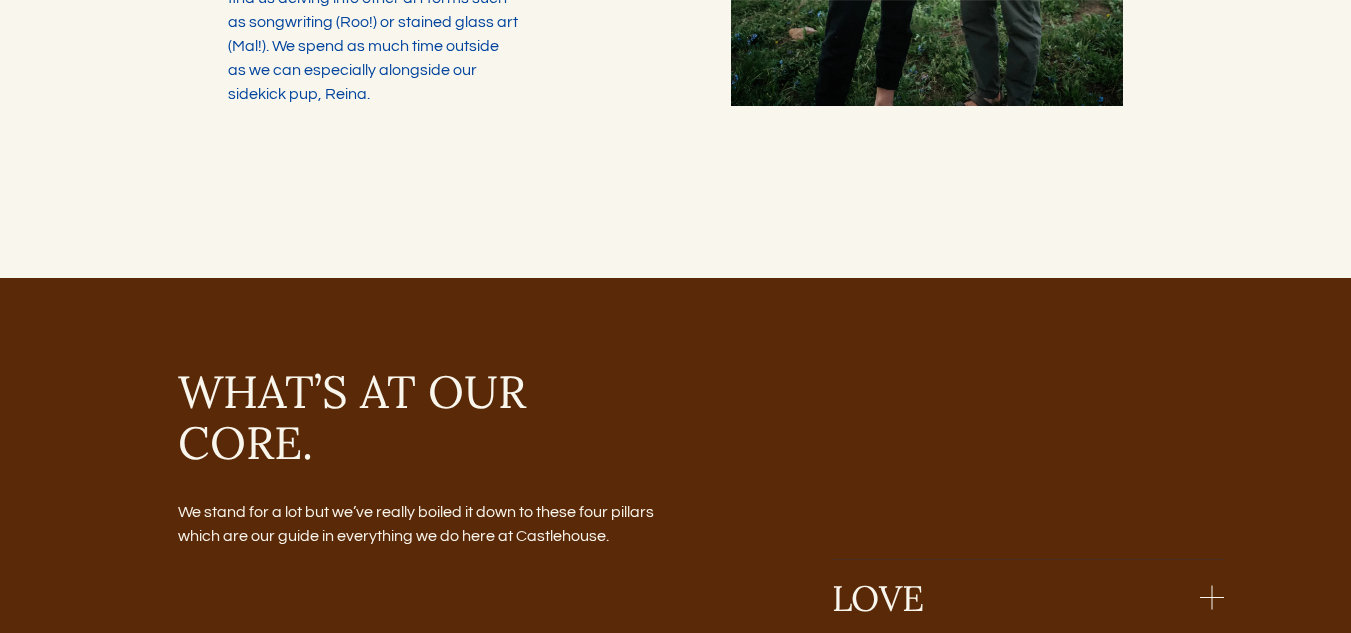 click on "HEY! WE’RE ROO & MAL Partners in life, art, and spontaneous trail detours. We’re a photo and video duo based in Boulder, Colorado who help wildly-in-love couples craft elopements that feel grounded, effortless, and fully you . Our work isn’t about stiff poses or following a trend. It’s about capturing your love as it exists - in the quiet, in the laughter, in the wind on the ridge and the snacks at the trailhead. We’re here to help plan a day you’ll actually enjoy, then document it in a way that feels honest, cinematic, and full of heart. Whether you're eloping with your dog at sunrise or slow dancing in a cozy Airbnb at sunset, we’ll be right there - camera in hand, stoked out of our minds, ready to help you remember what it felt like." at bounding box center [675, -388] 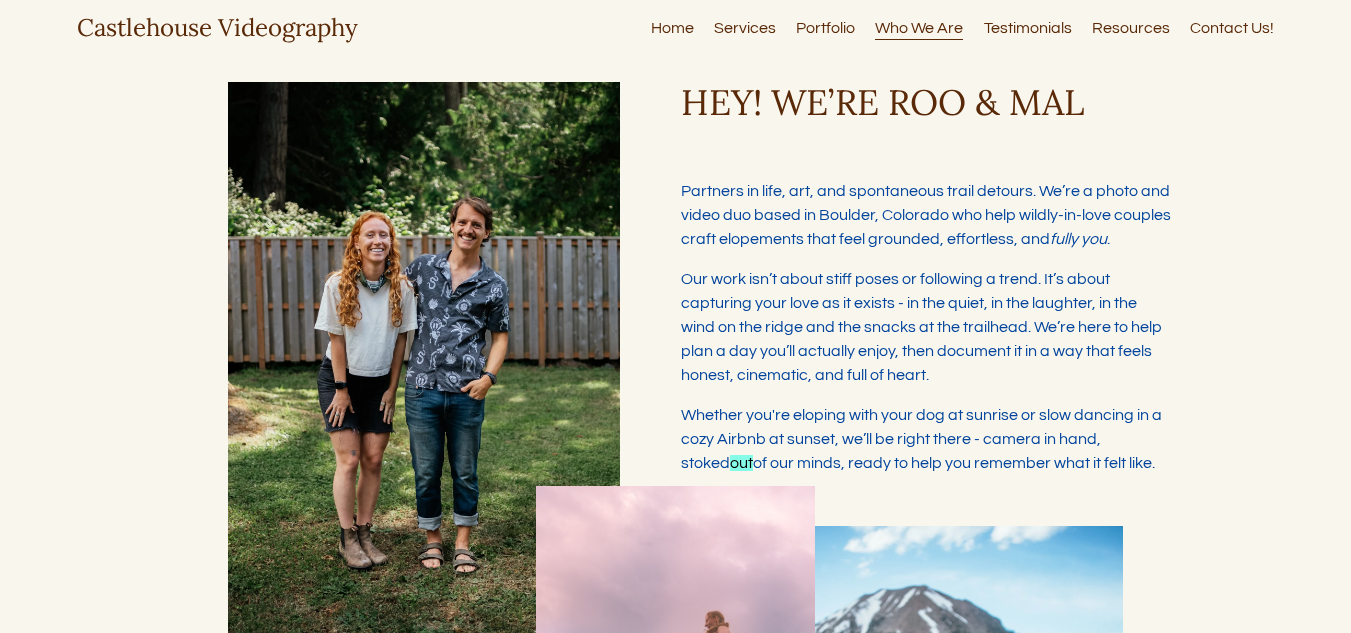 scroll, scrollTop: 0, scrollLeft: 0, axis: both 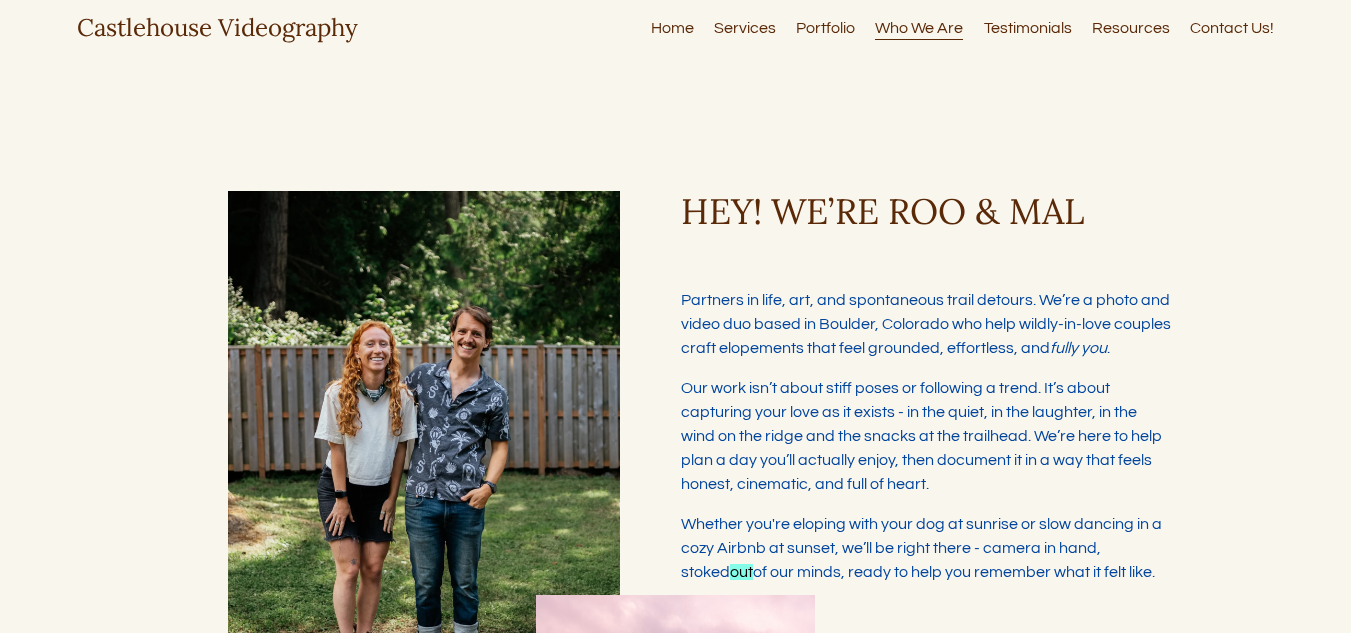 click on "Contact Us!" at bounding box center (1232, 27) 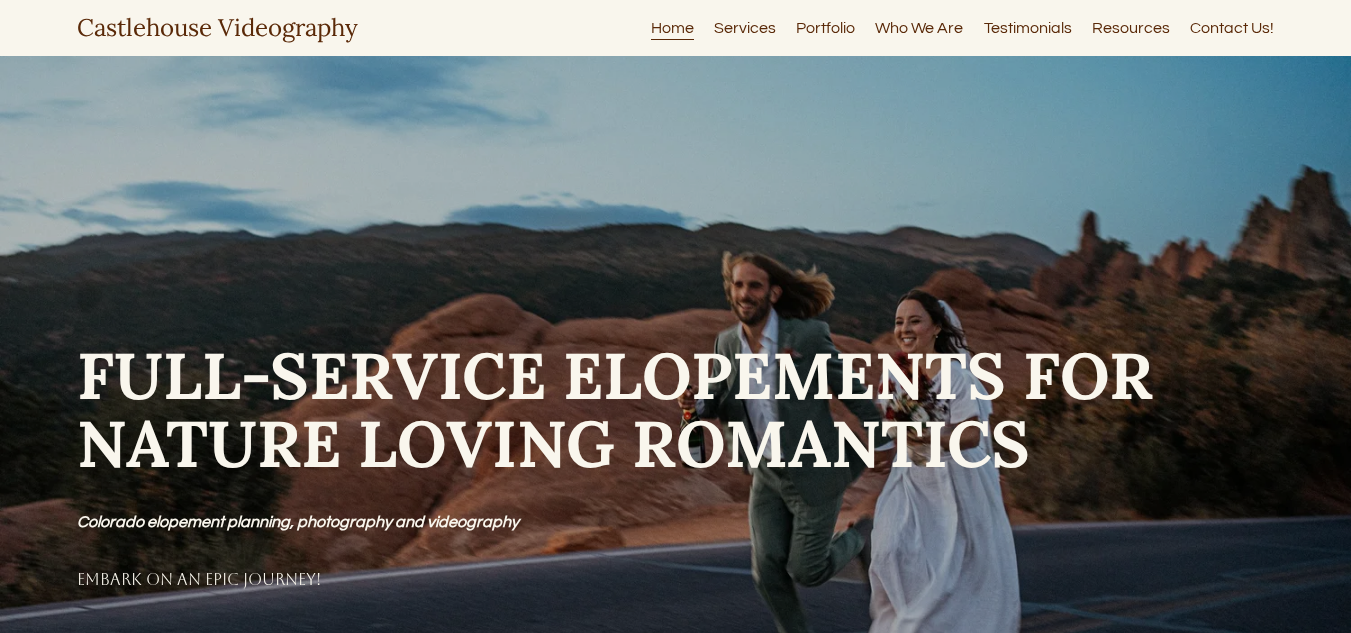 scroll, scrollTop: 0, scrollLeft: 0, axis: both 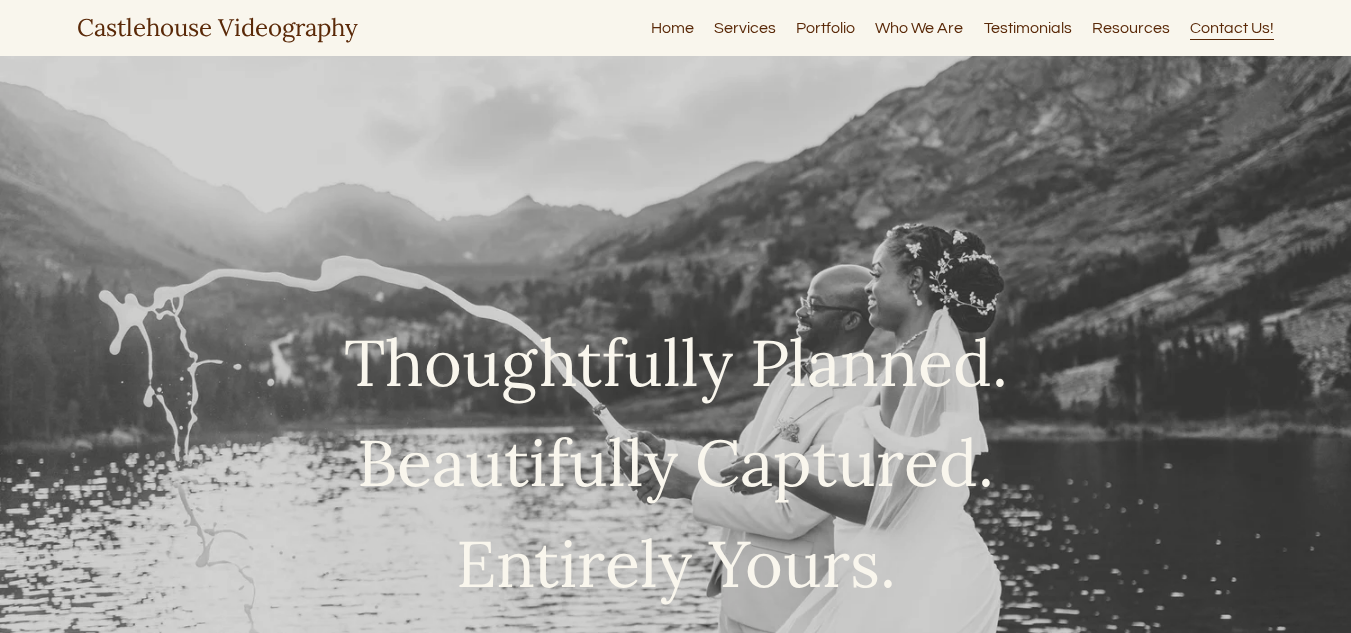 click on "Contact Us!" at bounding box center [1232, 27] 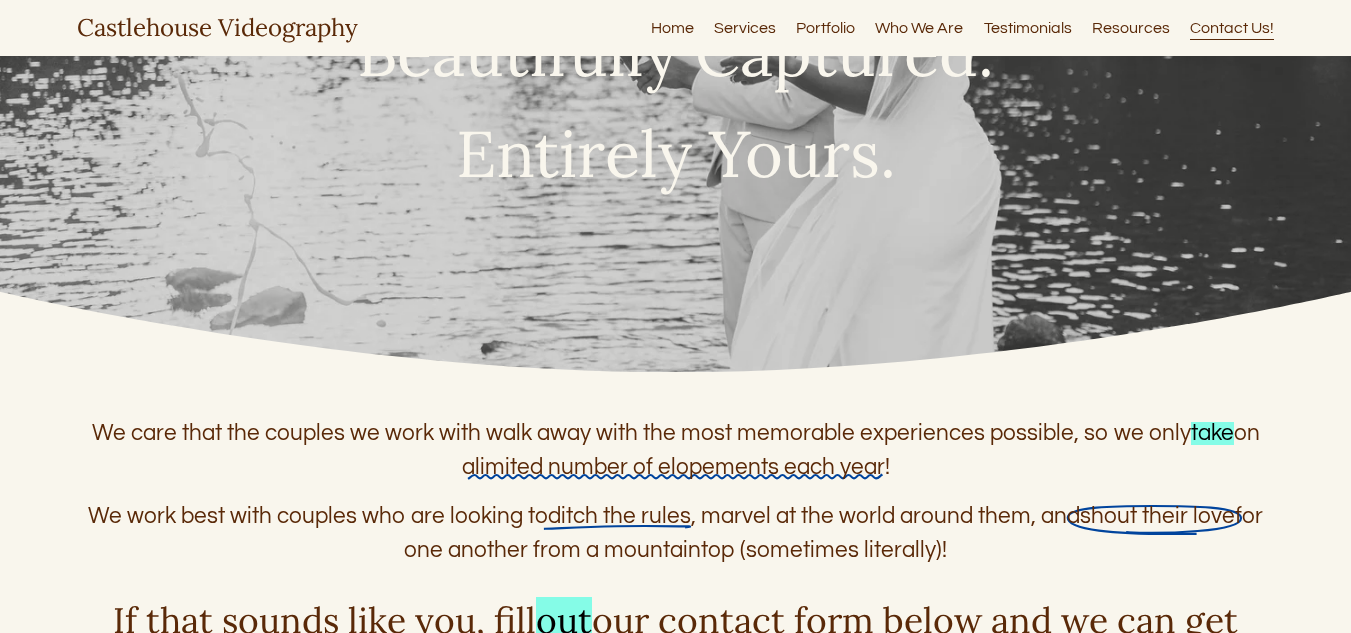 scroll, scrollTop: 500, scrollLeft: 0, axis: vertical 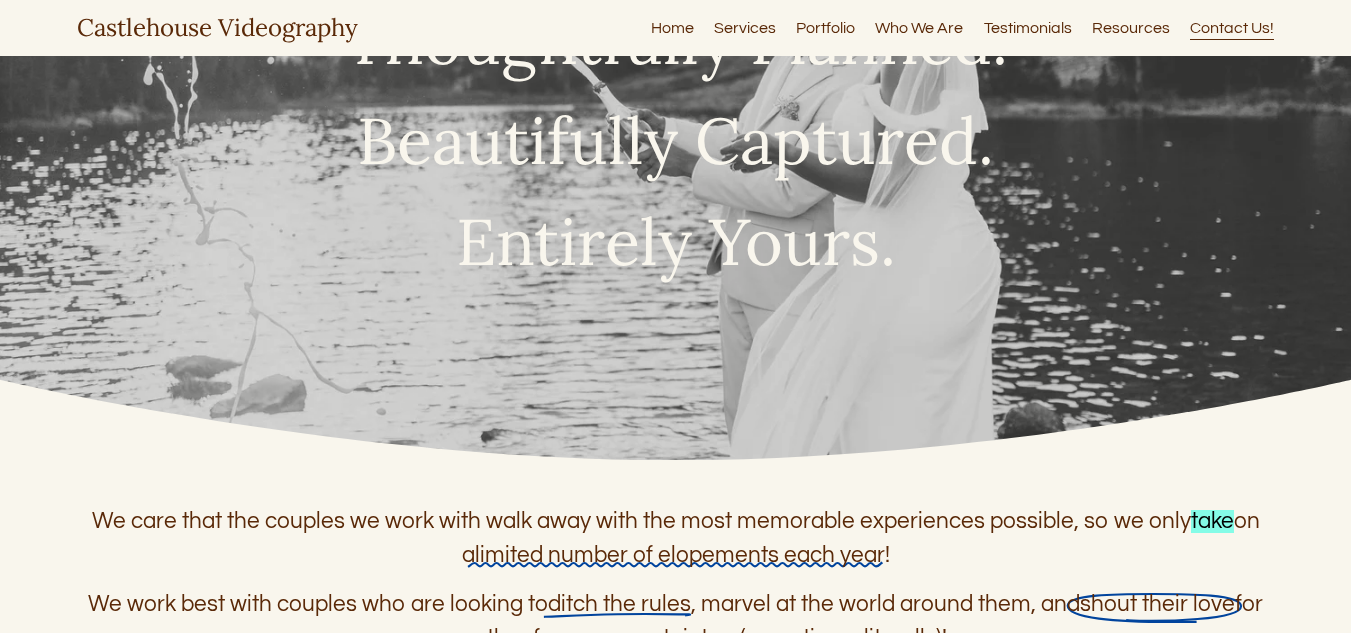 click on "Services" at bounding box center [745, 27] 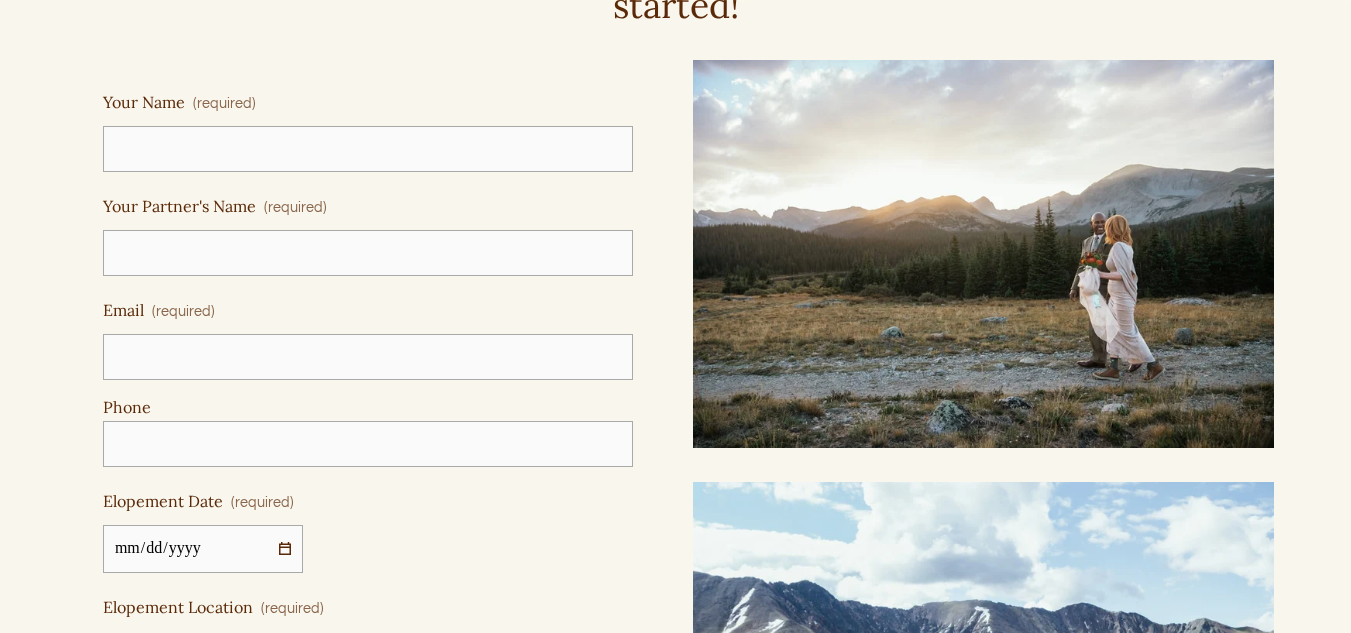 scroll, scrollTop: 1100, scrollLeft: 0, axis: vertical 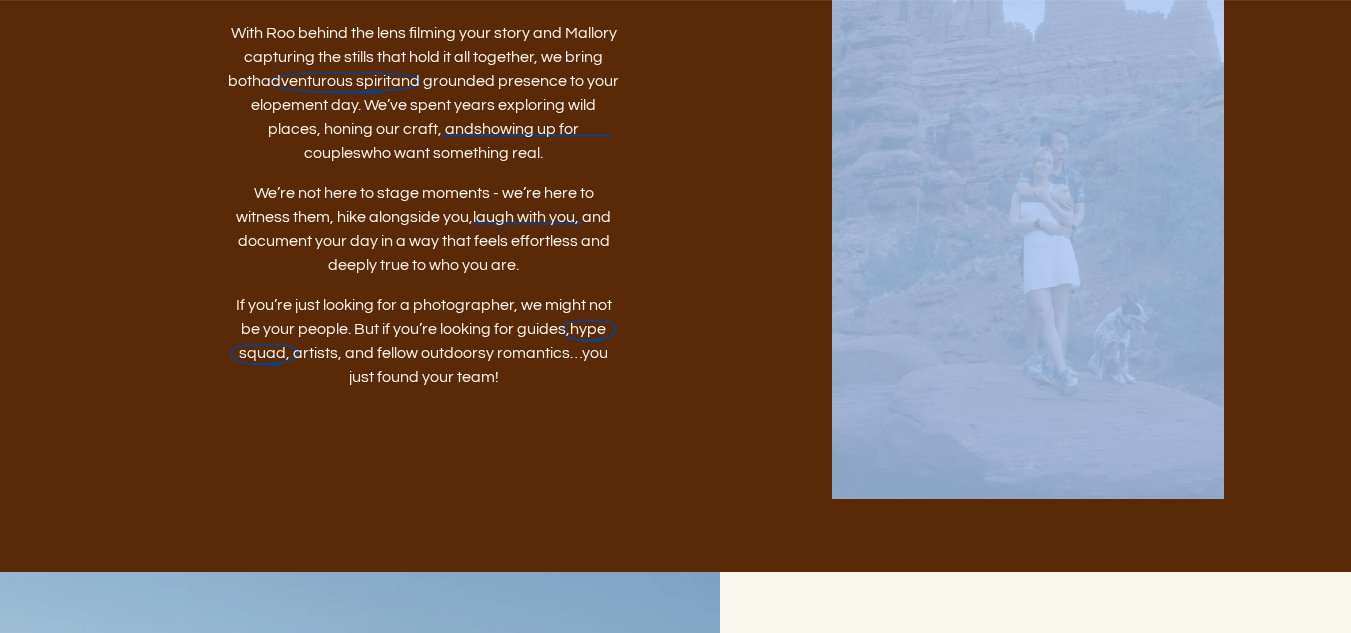 click on "We’re Roo and Mallory! We’re a couple who fell in love outside and never really came back in. With Roo behind the lens filming your story and Mallory capturing the stills that hold it all together, we bring both adventurous spirit and grounded presence to your elopement day. We’ve spent years exploring wild places, honing our craft, and showing up for couples who want something real. We’re not here to stage moments - we’re here to witness them, hike alongside you, laugh with you, and document your day in a way that feels effortless and deeply true to who you are. If you’re just looking for a photographer, we might not be your people. But if you’re looking for guides, hype squad, artists, and fellow outdoorsy romantics…you just found your team!" at bounding box center (675, 160) 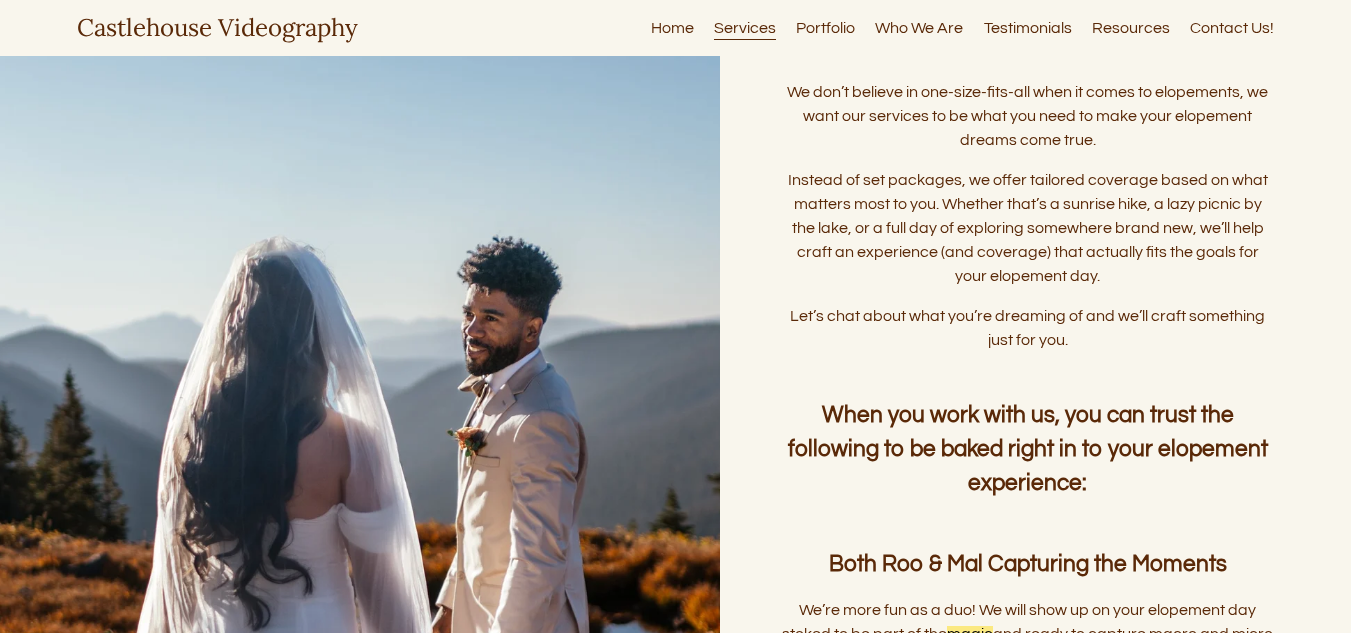 scroll, scrollTop: 3100, scrollLeft: 0, axis: vertical 